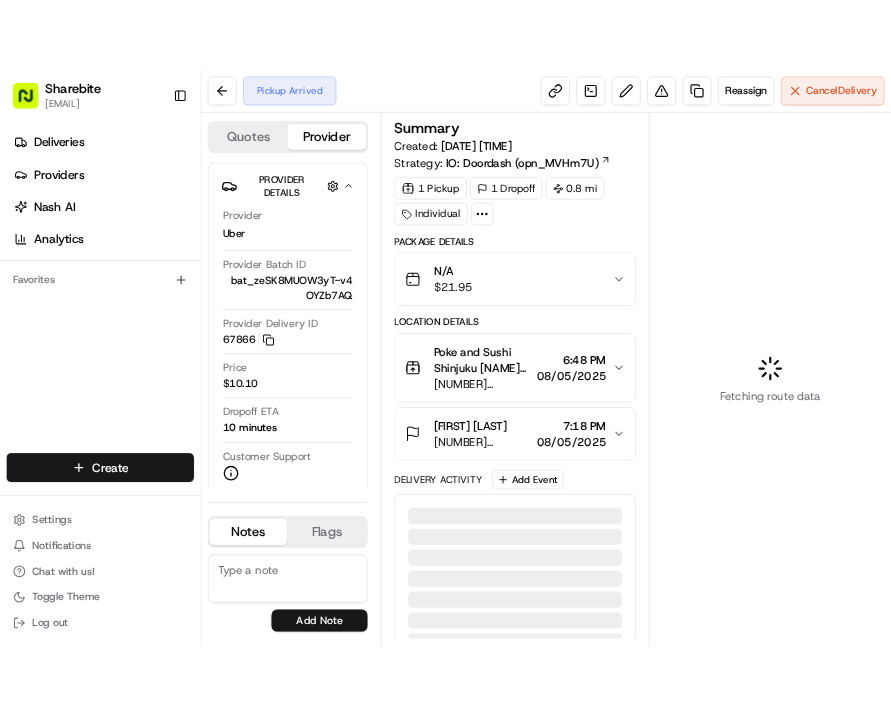 scroll, scrollTop: 0, scrollLeft: 0, axis: both 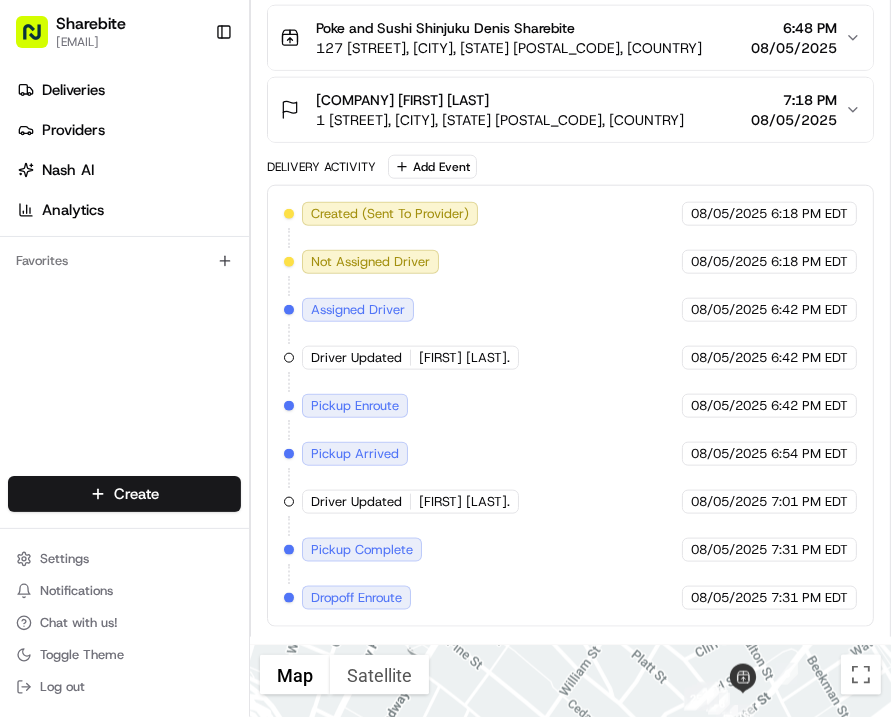 click on "Delivery Activity Add Event" at bounding box center (570, 167) 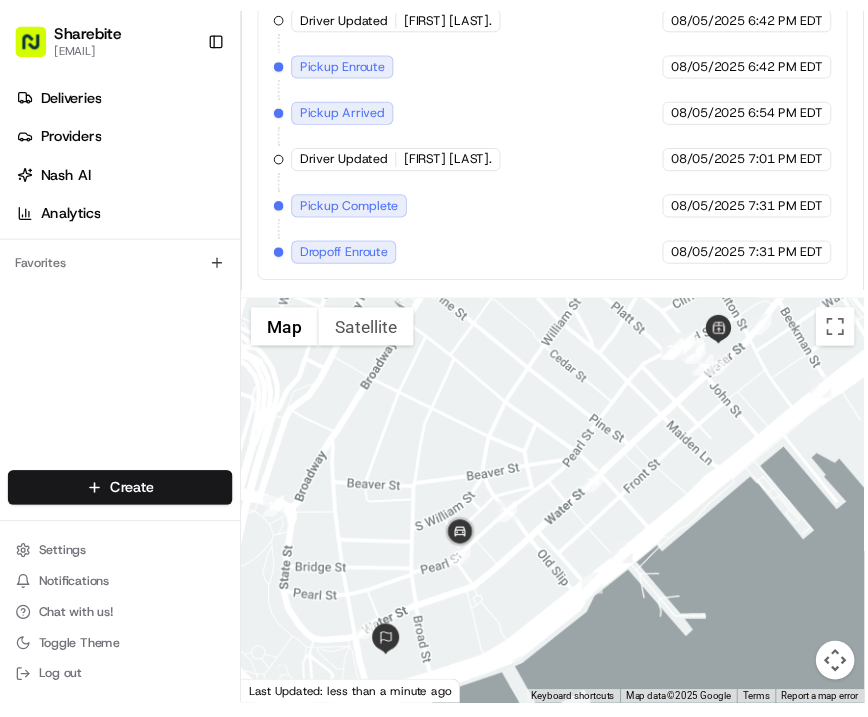 scroll, scrollTop: 1540, scrollLeft: 0, axis: vertical 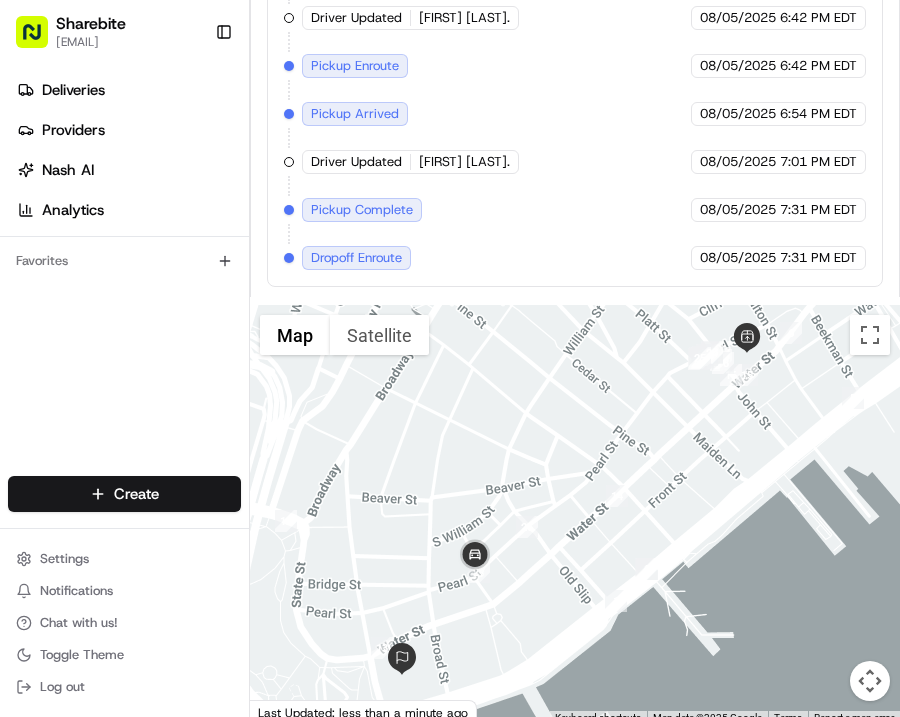 click on "Summary Created:   [DATE] [TIME] Strategy:   IO: Doordash (opn_MVHm7U) 1   Pickup 1   Dropoff 0.8 mi Individual Package Details N/A $ 21.95 Location Details Poke and Sushi Shinjuku Denis Sharebite 127 [STREET], [CITY], [STATE] [POSTAL_CODE], [COUNTRY] [TIME] [DATE] [COMPANY] [FIRST] [LAST] 1 [STREET], [CITY], [STATE] [POSTAL_CODE], [COUNTRY] [TIME] [DATE] Delivery Activity Add Event Created (Sent To Provider) Uber [DATE] [TIME] EDT Not Assigned Driver Uber [DATE] [TIME] EDT Assigned Driver Uber [DATE] [TIME] EDT Driver Updated [FIRST] [LAST]. Uber [DATE] [TIME] EDT Pickup Enroute Uber [DATE] [TIME] EDT Pickup Arrived Uber [DATE] [TIME] EDT Driver Updated [FIRST] [LAST]. Uber [DATE] [TIME] EDT Pickup Complete Uber [DATE] [TIME] EDT Dropoff Enroute Uber [DATE] [TIME] EDT" at bounding box center (575, -140) 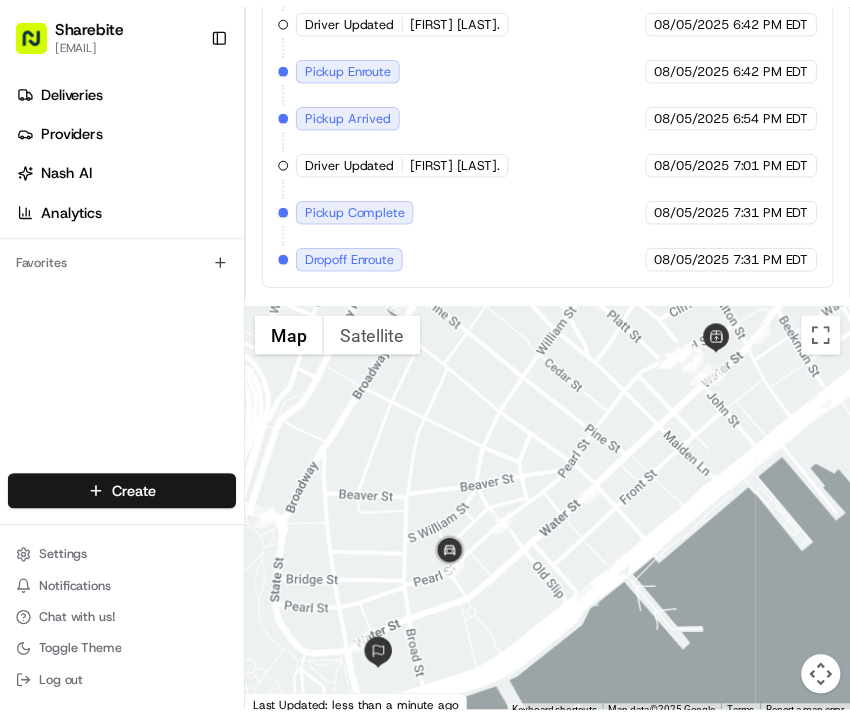 scroll, scrollTop: 1580, scrollLeft: 0, axis: vertical 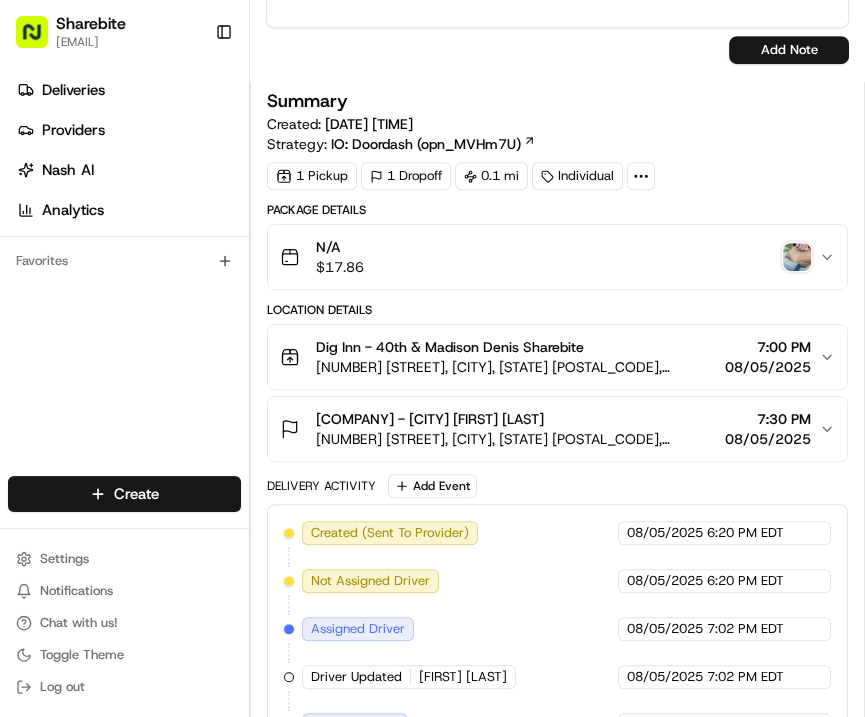 click at bounding box center [797, 257] 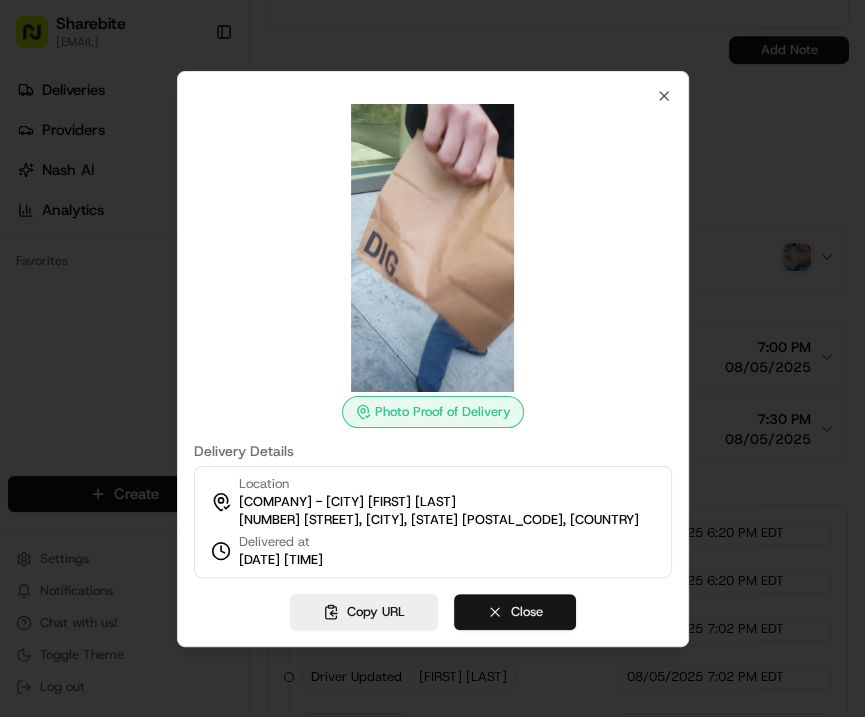 drag, startPoint x: 504, startPoint y: 614, endPoint x: 534, endPoint y: 608, distance: 30.594116 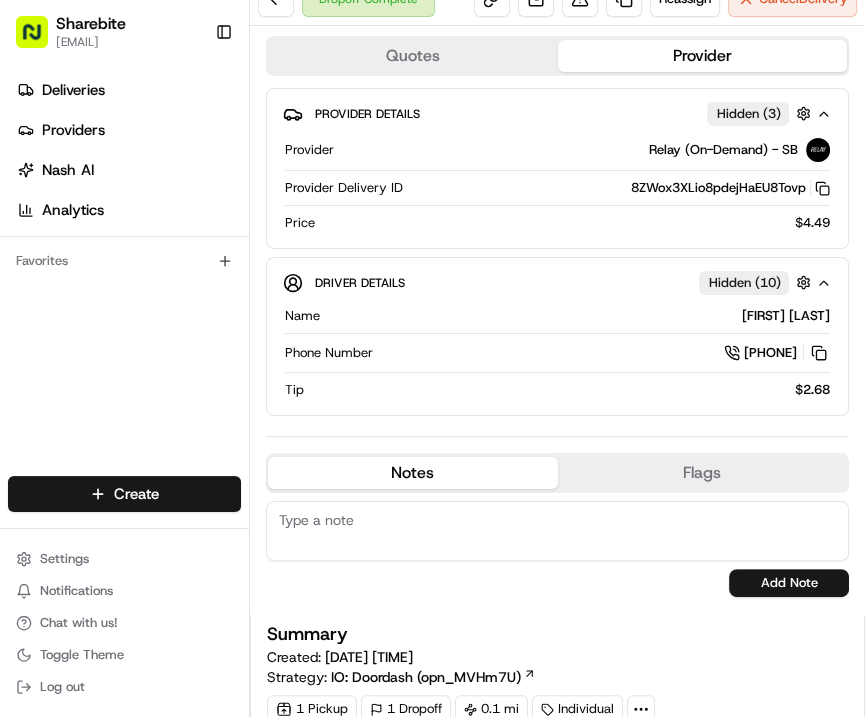 scroll, scrollTop: 0, scrollLeft: 0, axis: both 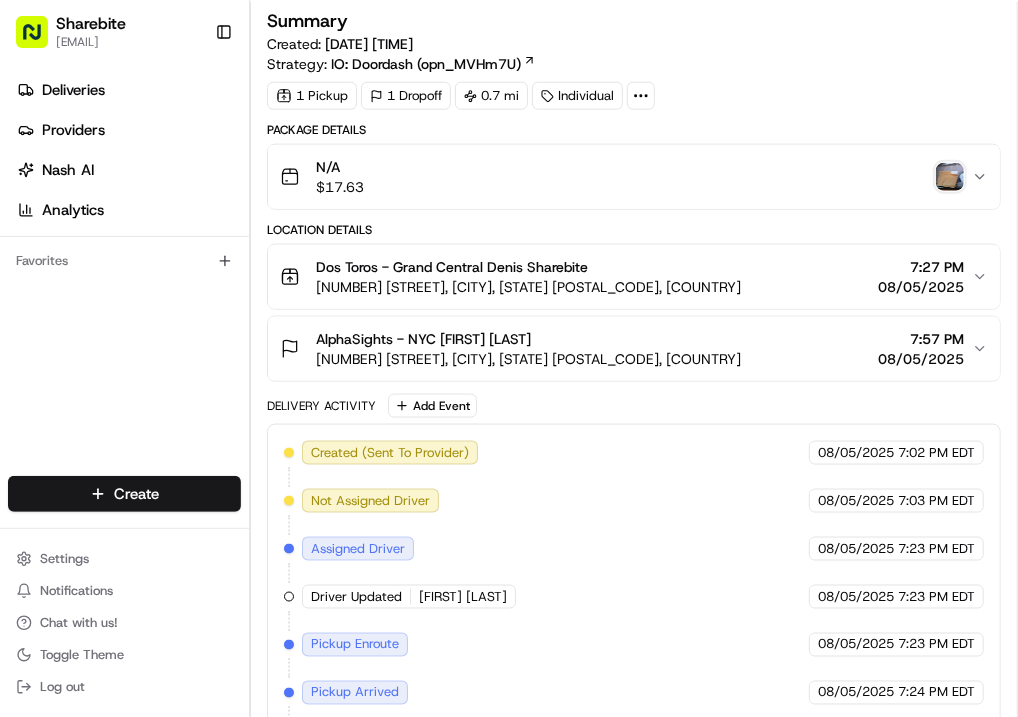 click at bounding box center [950, 177] 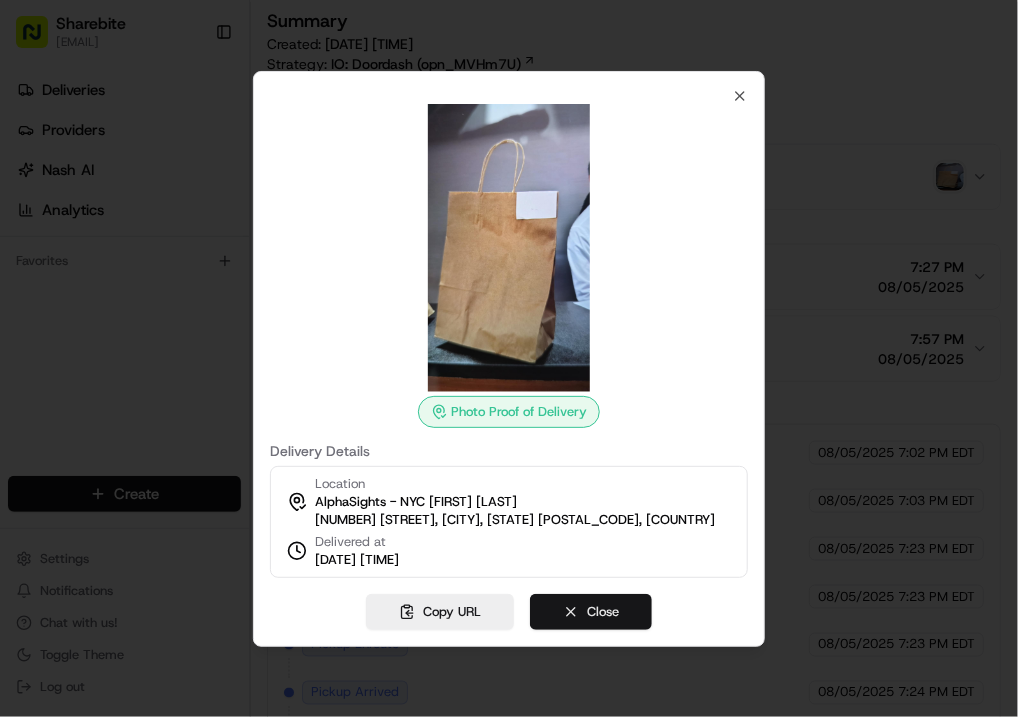 click on "Close" at bounding box center [591, 612] 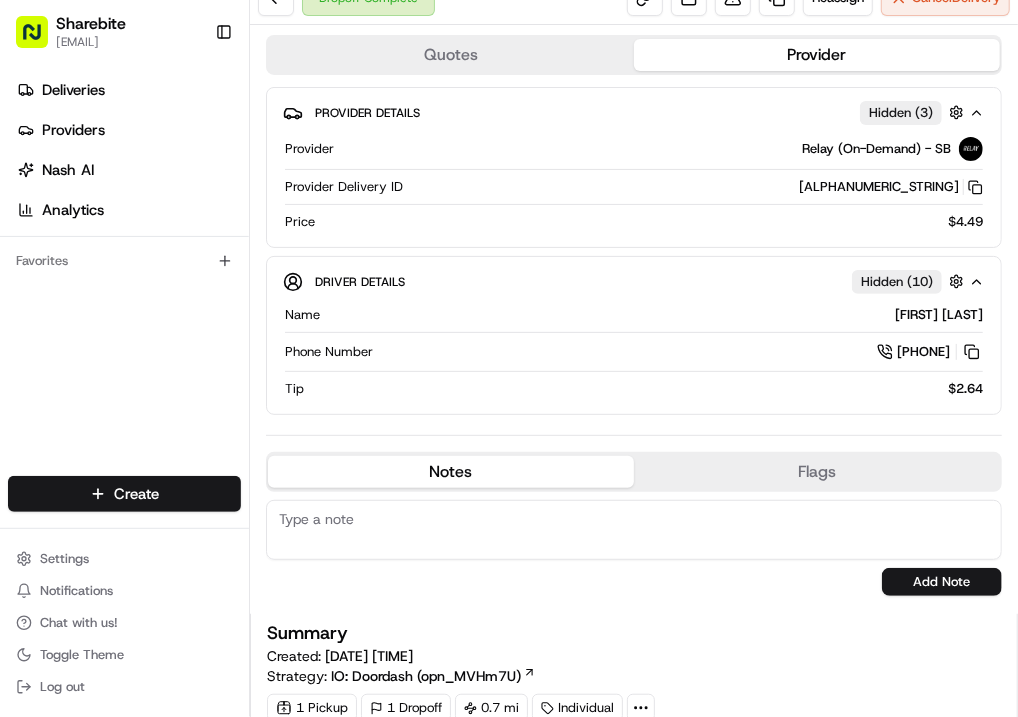 scroll, scrollTop: 0, scrollLeft: 0, axis: both 